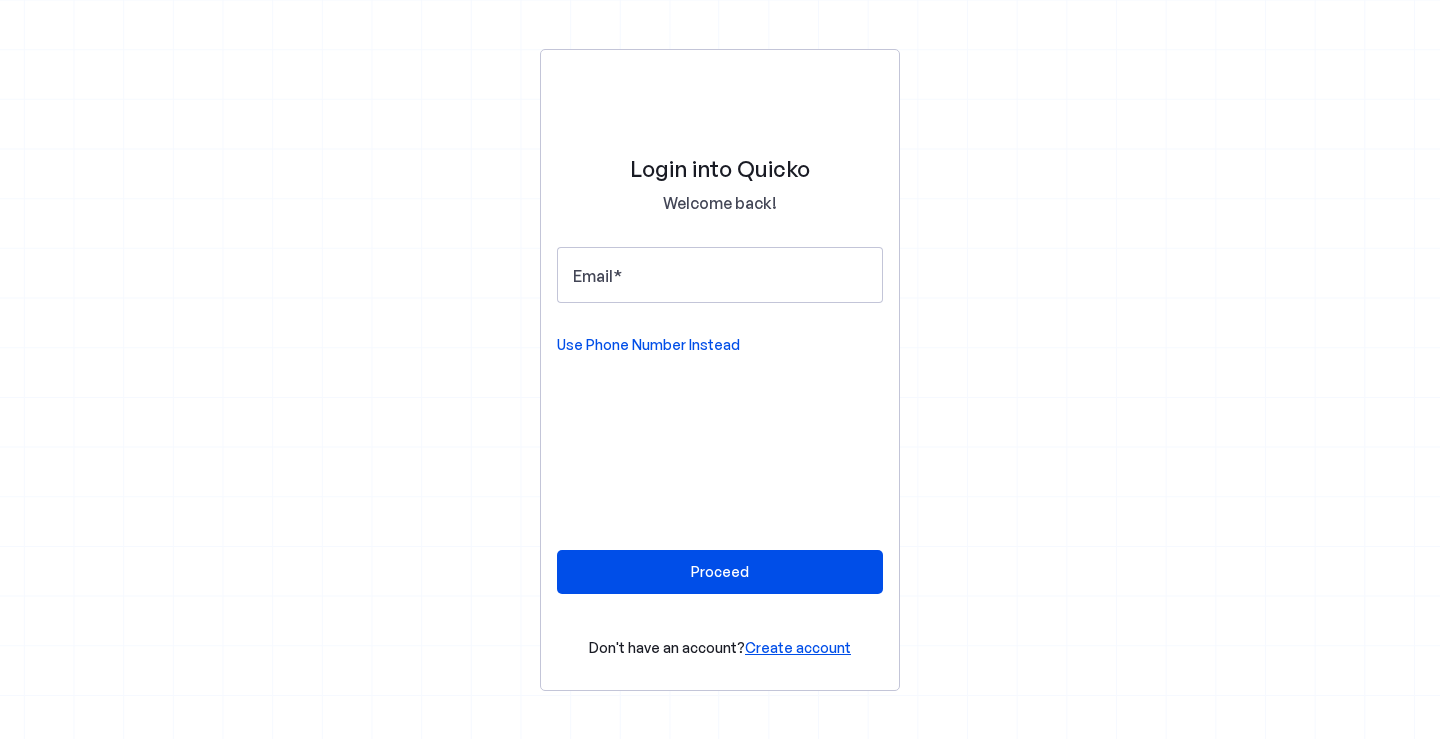 scroll, scrollTop: 0, scrollLeft: 0, axis: both 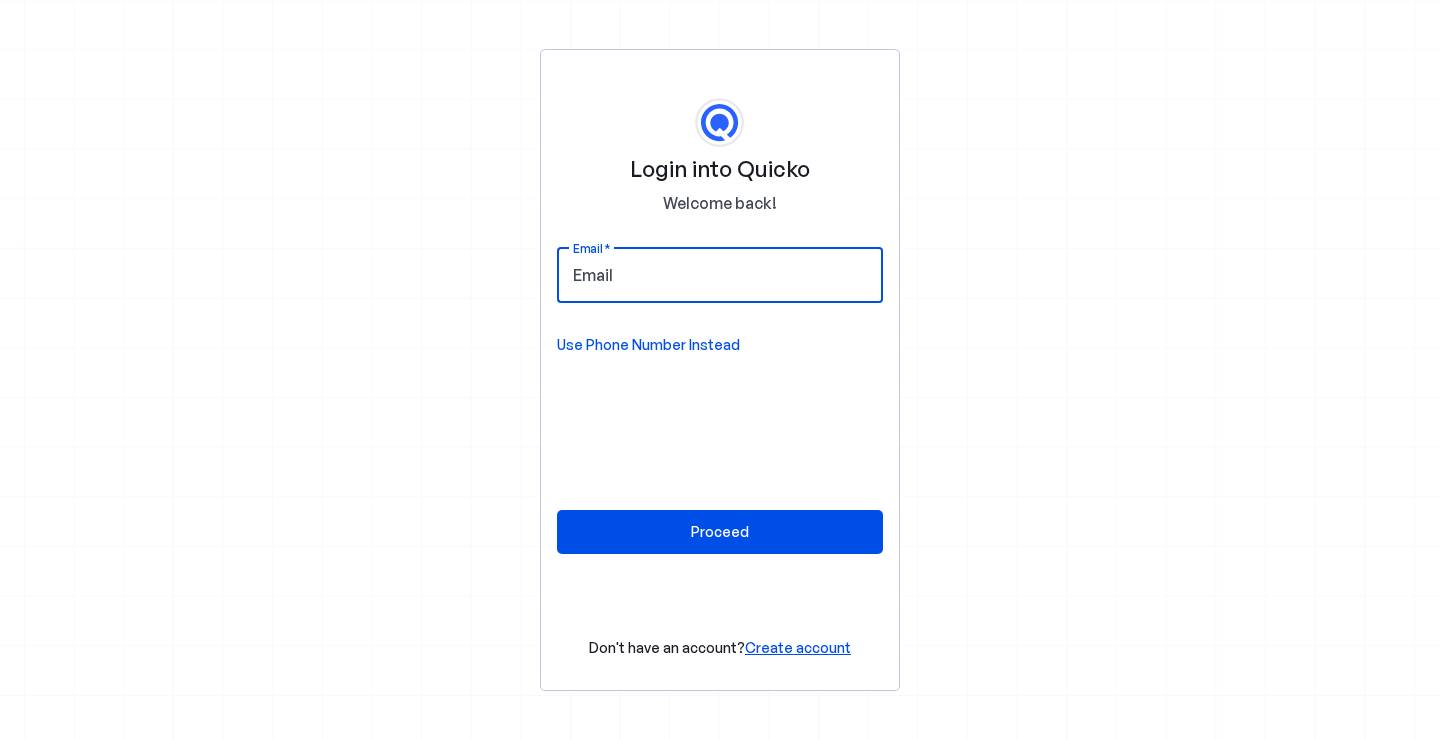 click on "Email" at bounding box center [720, 275] 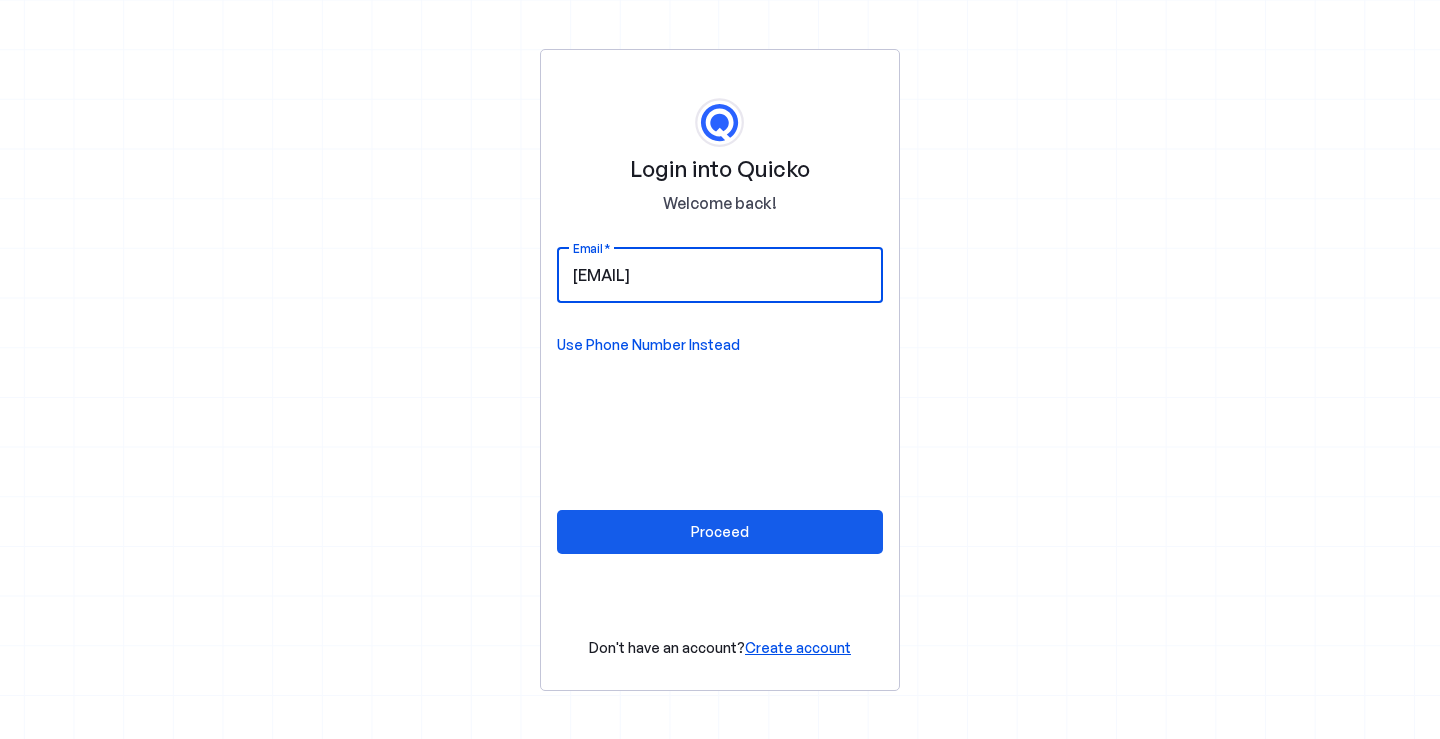type on "[EMAIL]" 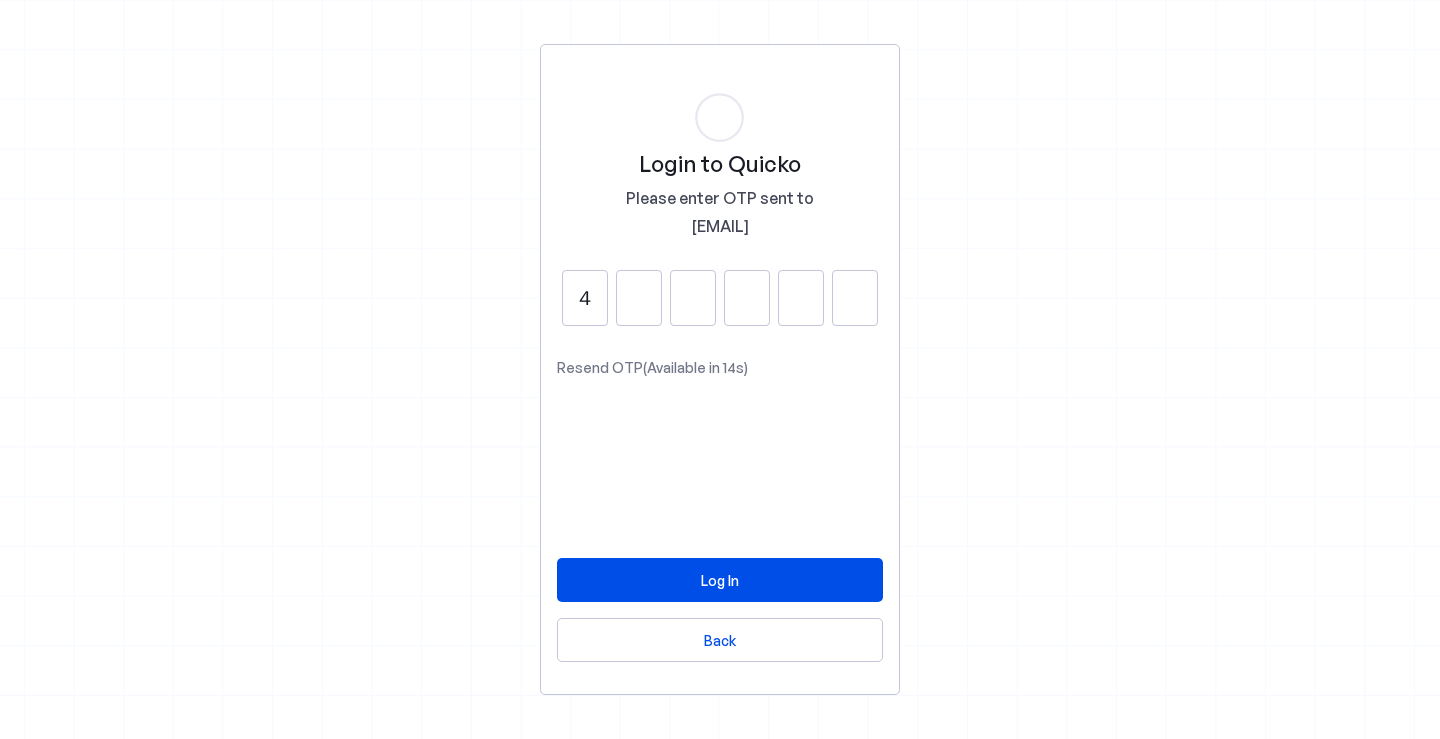 type on "4" 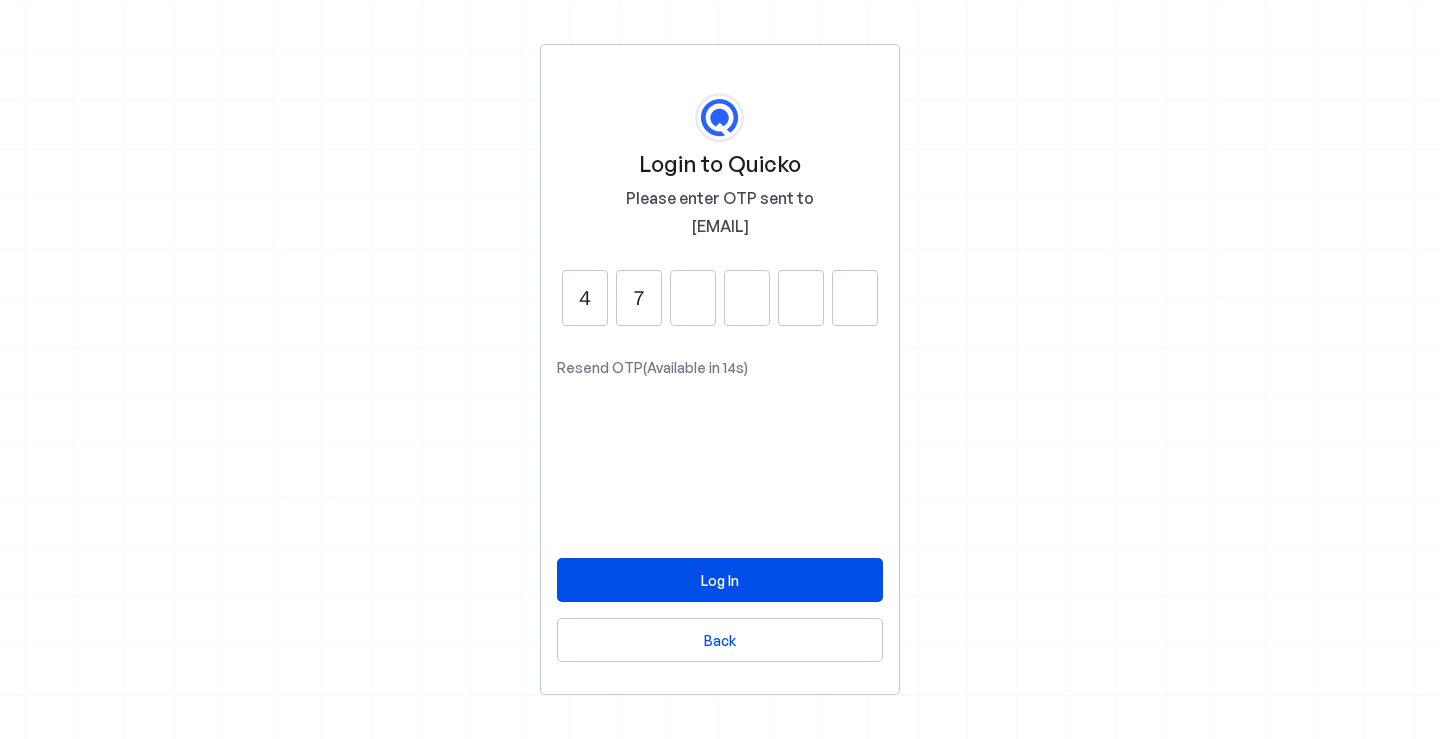 type on "7" 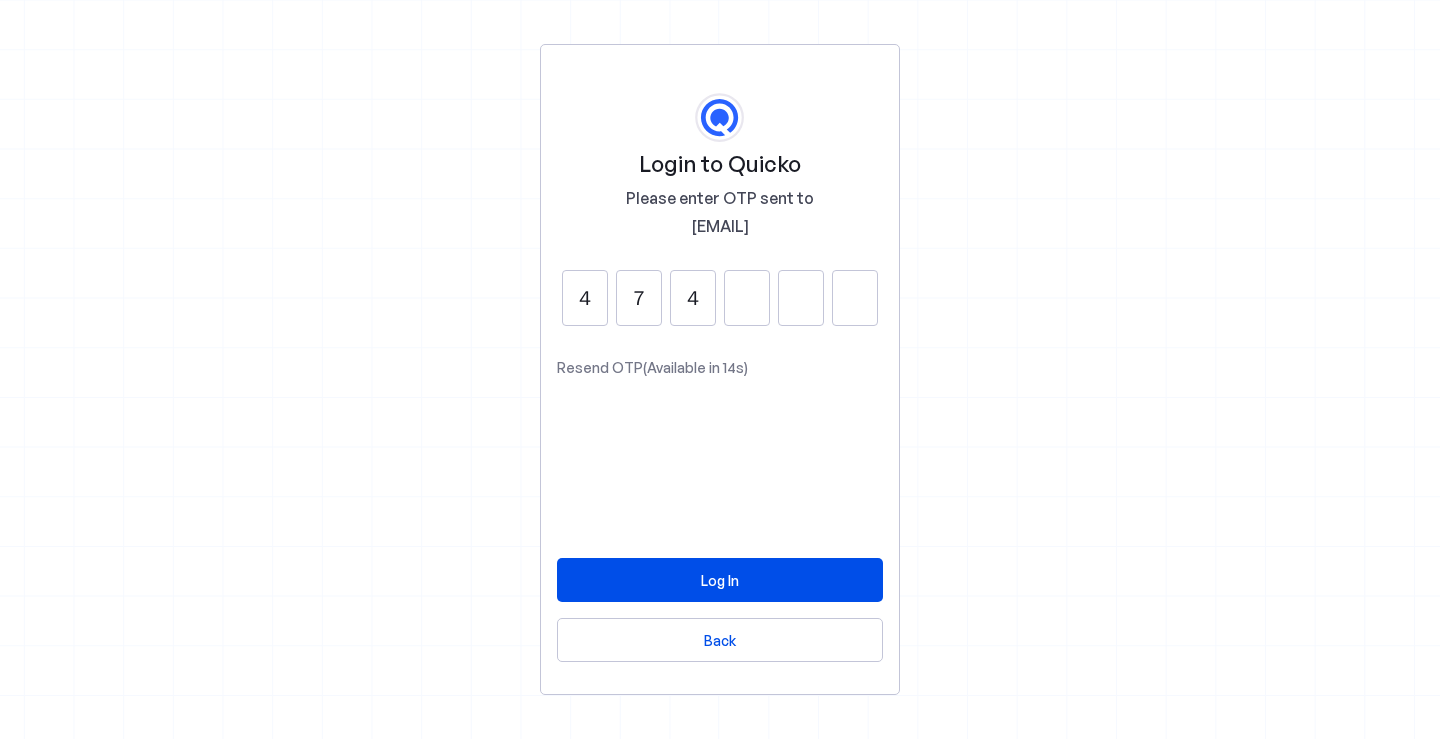 type on "4" 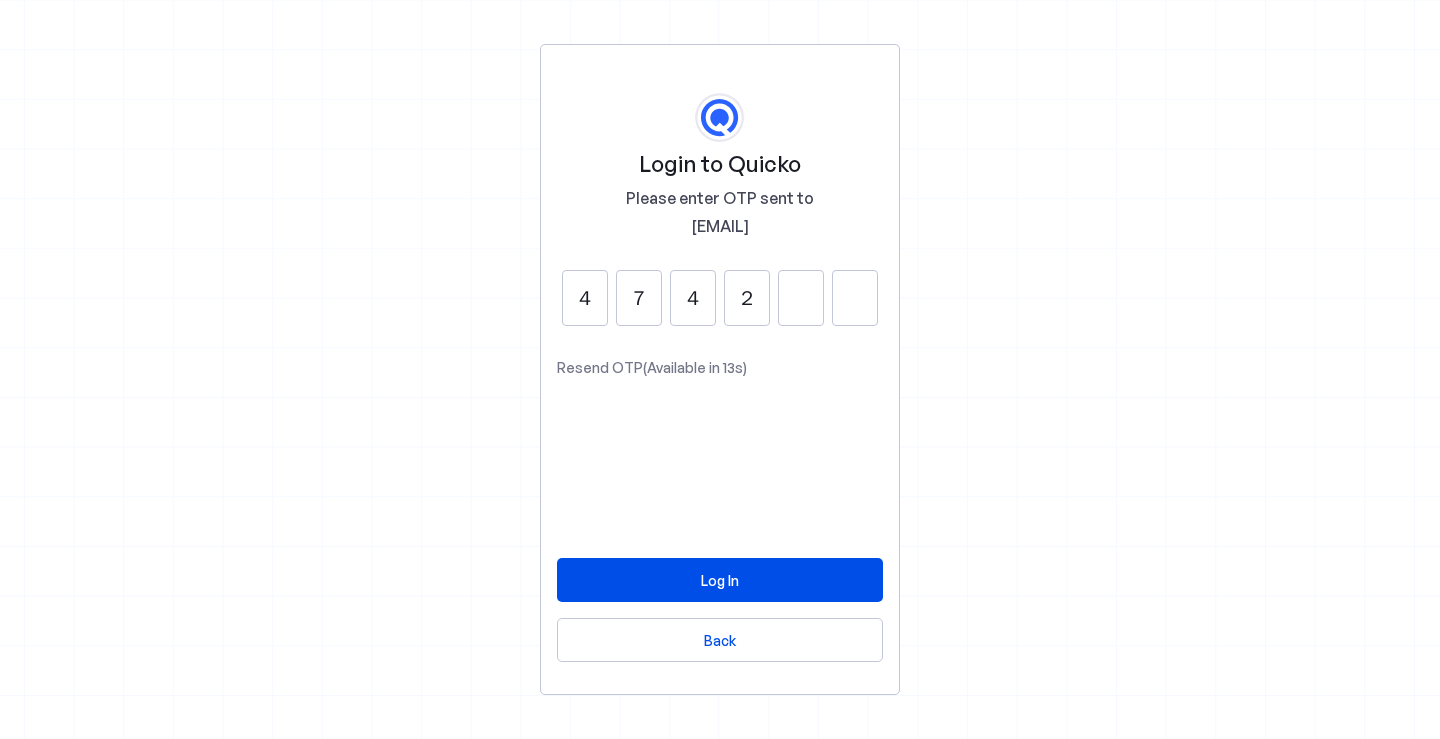 type on "2" 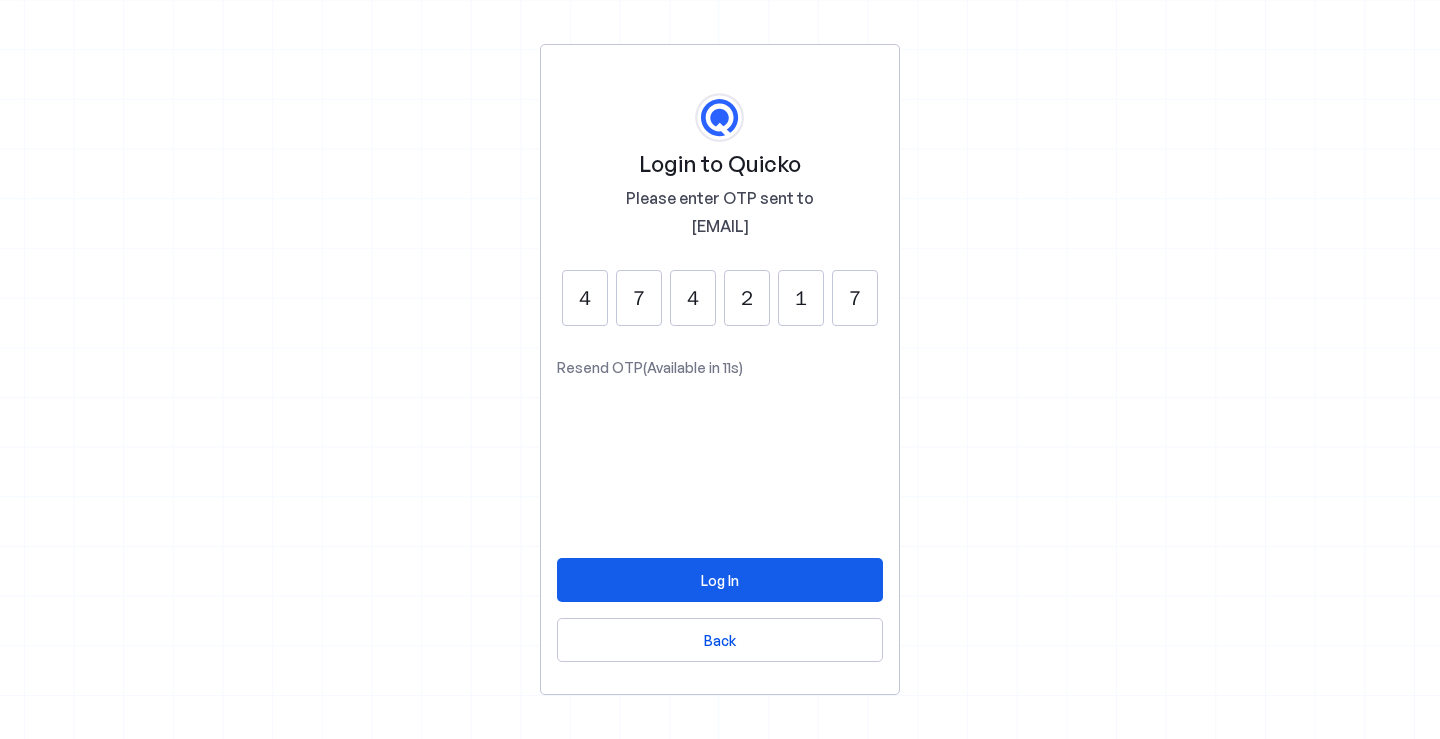 type on "7" 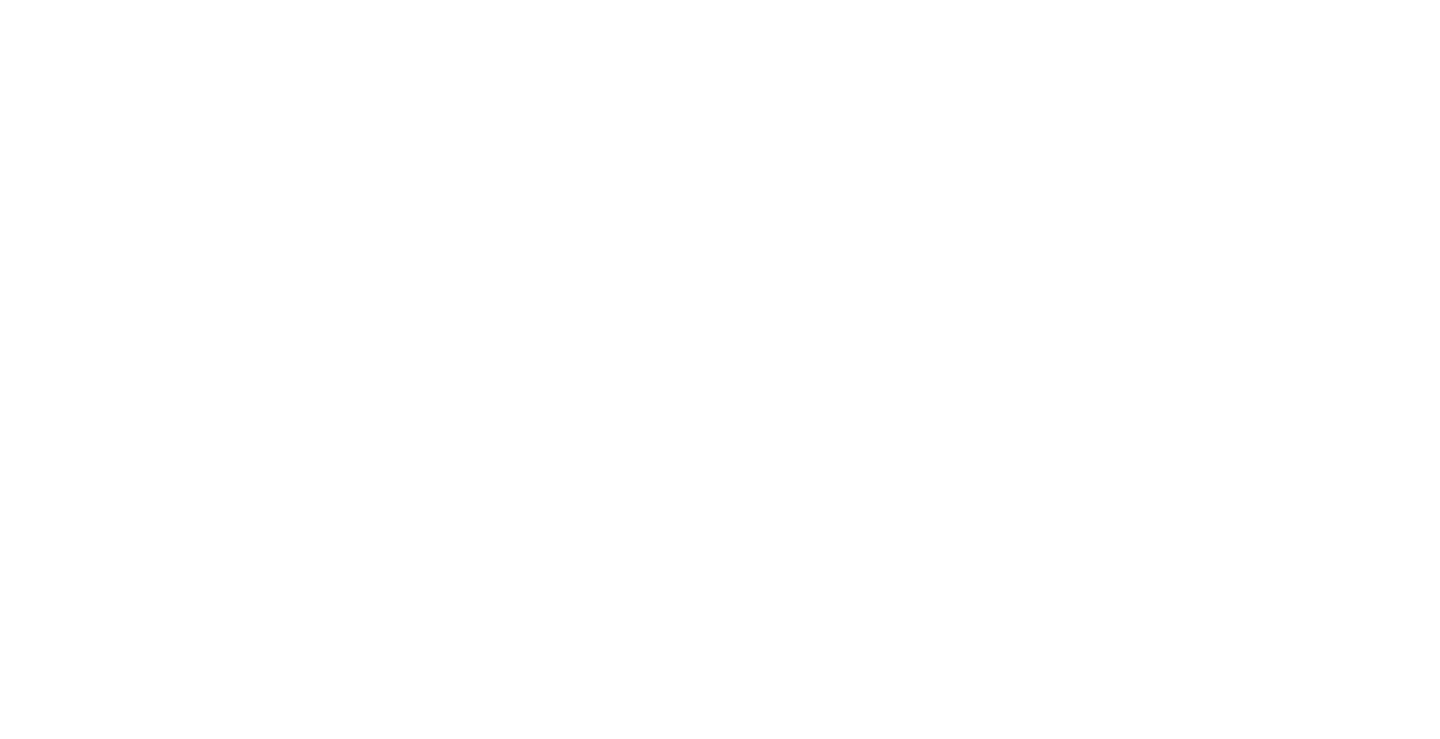 scroll, scrollTop: 0, scrollLeft: 0, axis: both 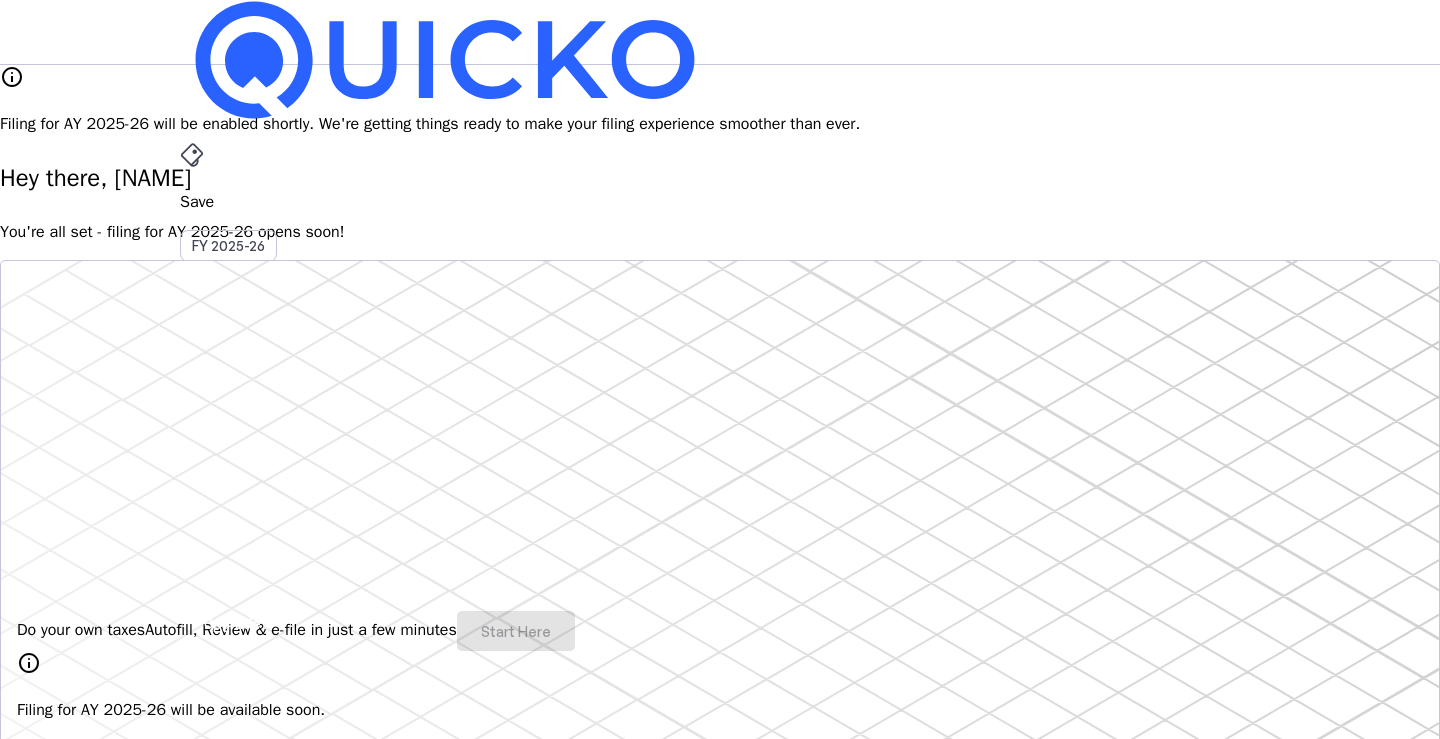 click on "SP" at bounding box center [196, 587] 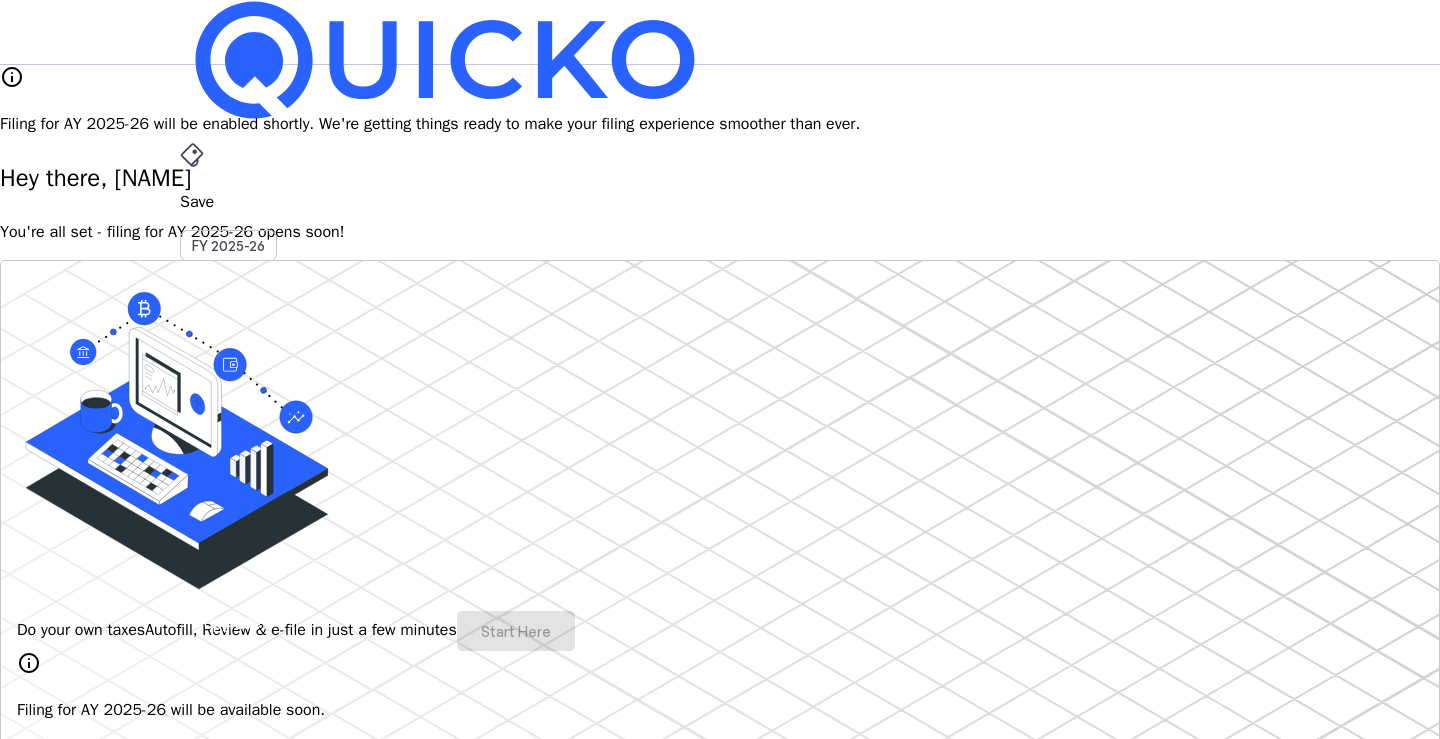 click on "My Account" at bounding box center (72, 3529) 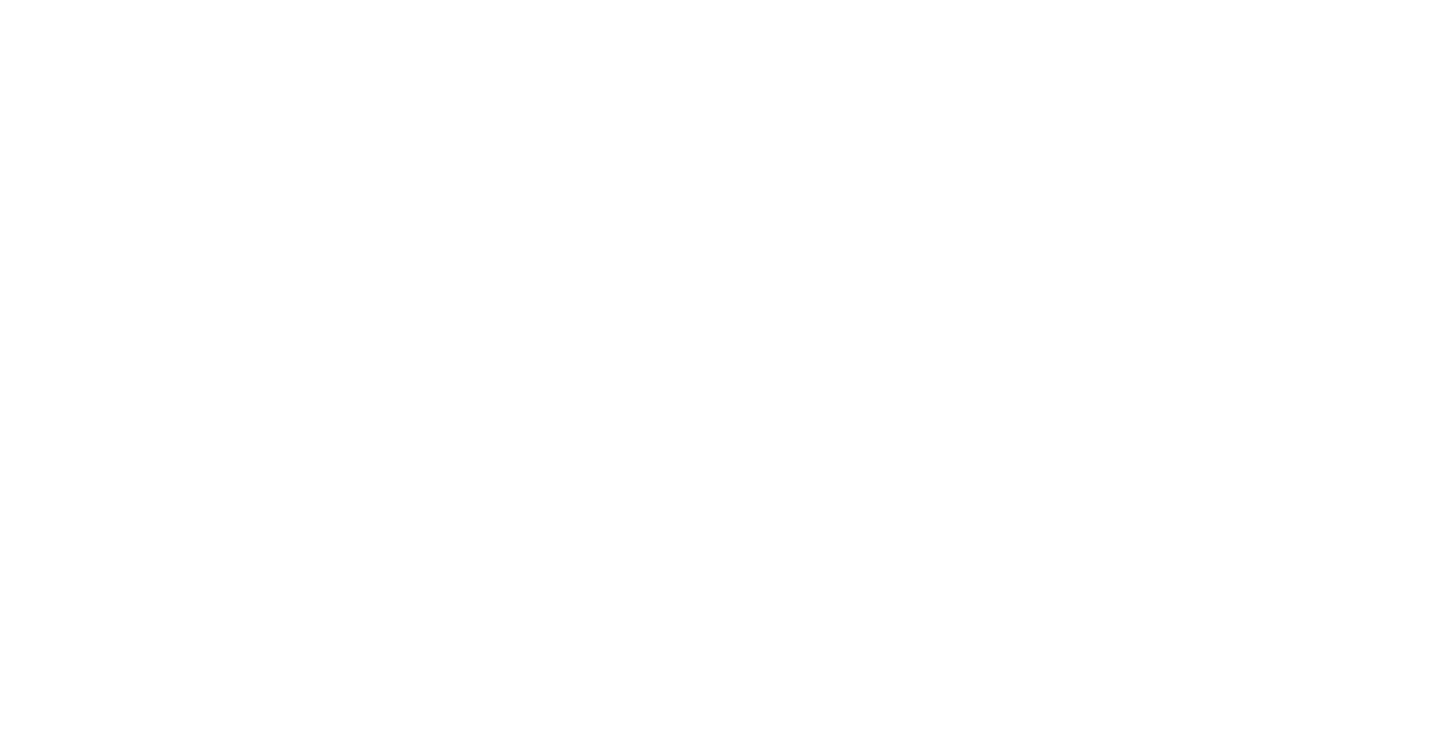 scroll, scrollTop: 0, scrollLeft: 0, axis: both 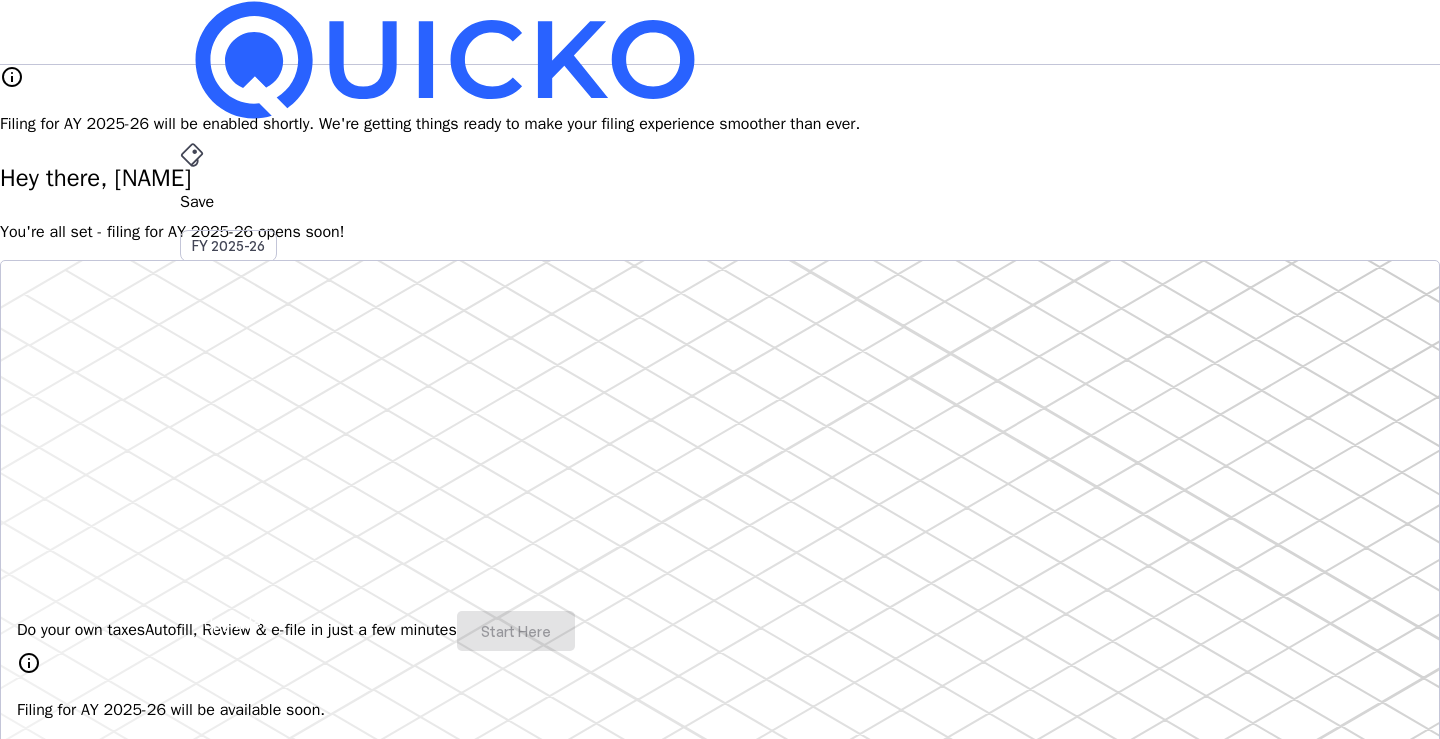 click on "Save" at bounding box center [720, 202] 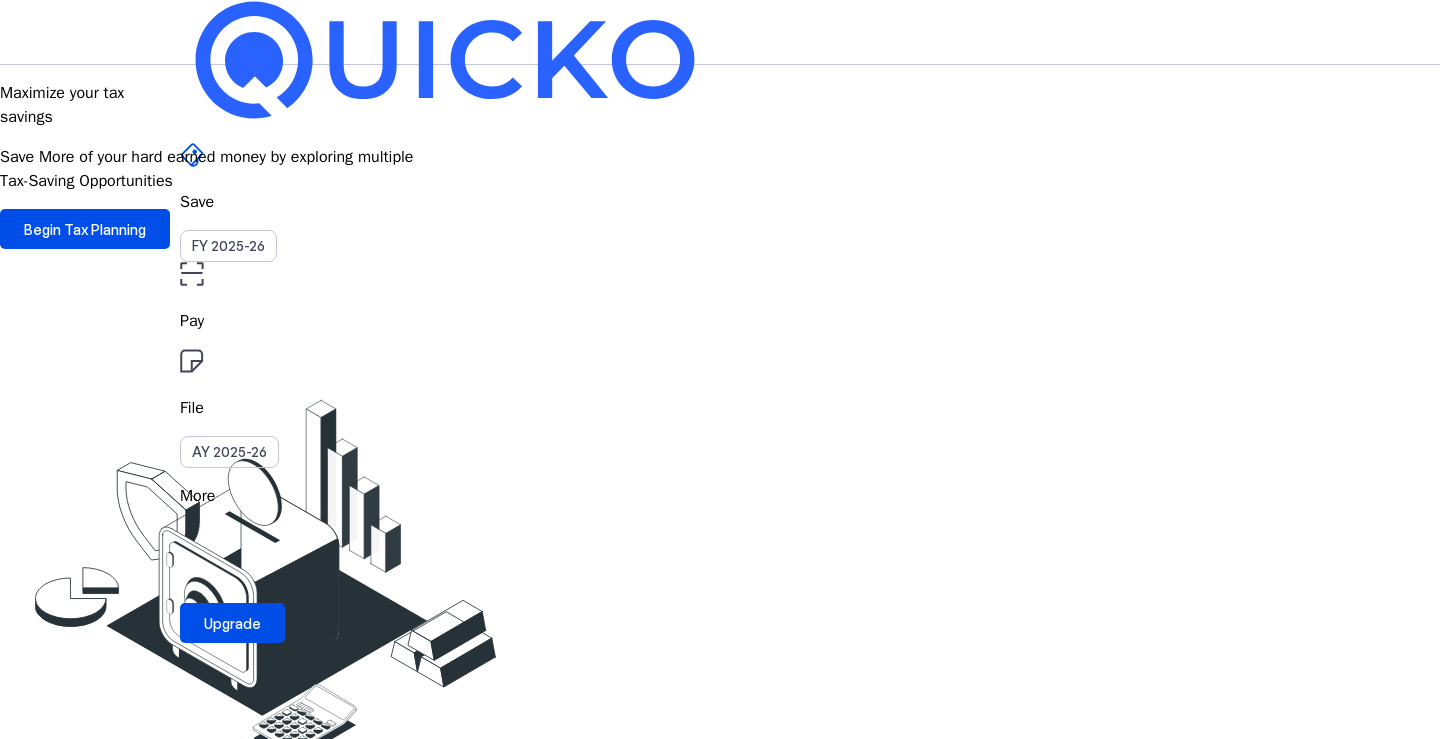 click at bounding box center (191, 273) 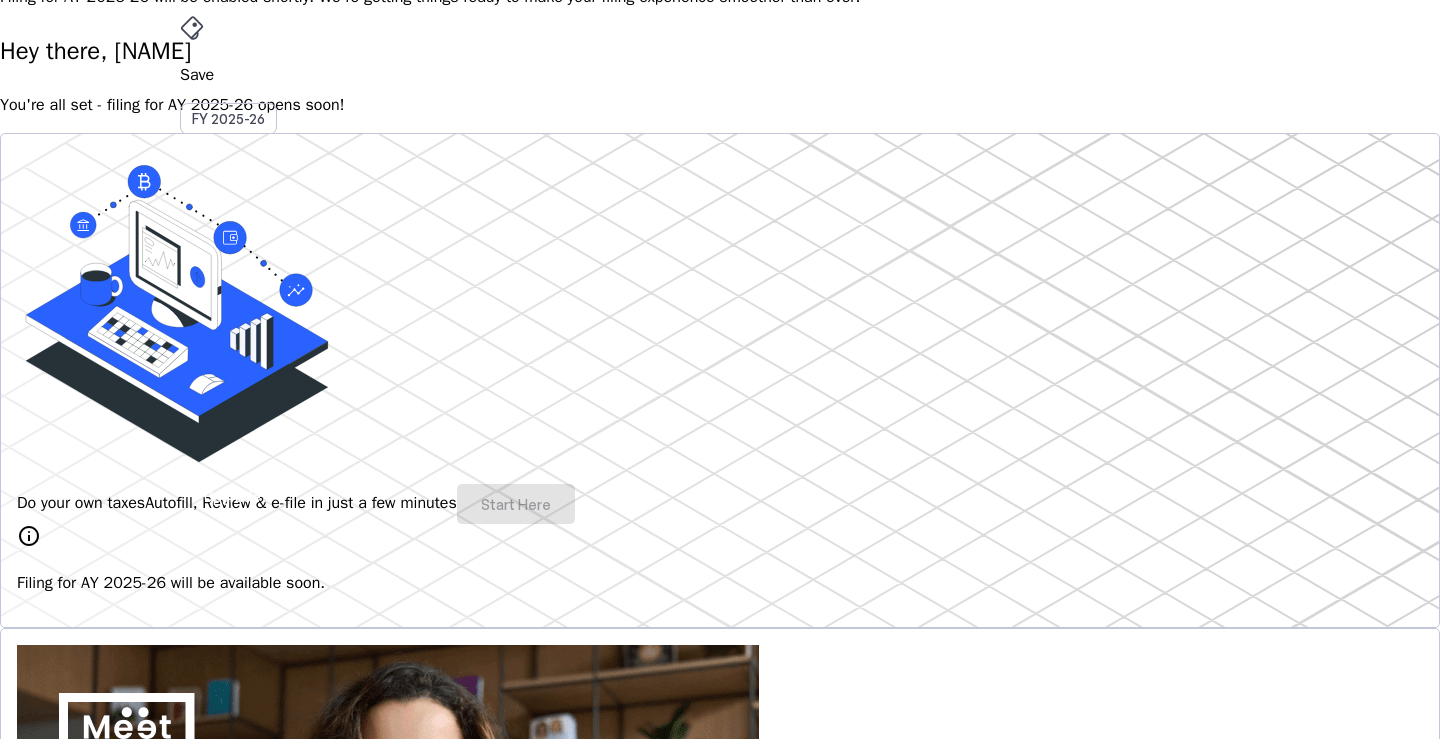 scroll, scrollTop: 100, scrollLeft: 0, axis: vertical 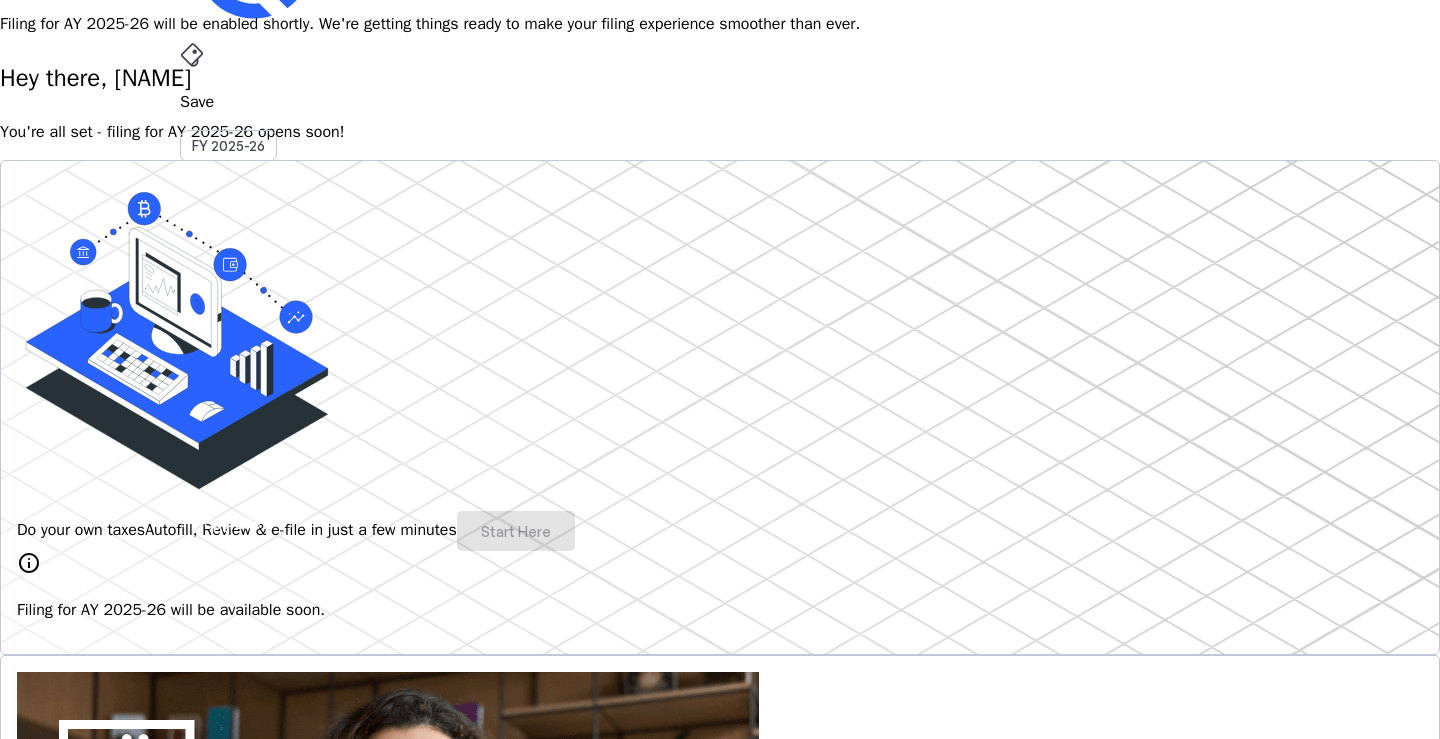 drag, startPoint x: 176, startPoint y: 112, endPoint x: 564, endPoint y: 118, distance: 388.0464 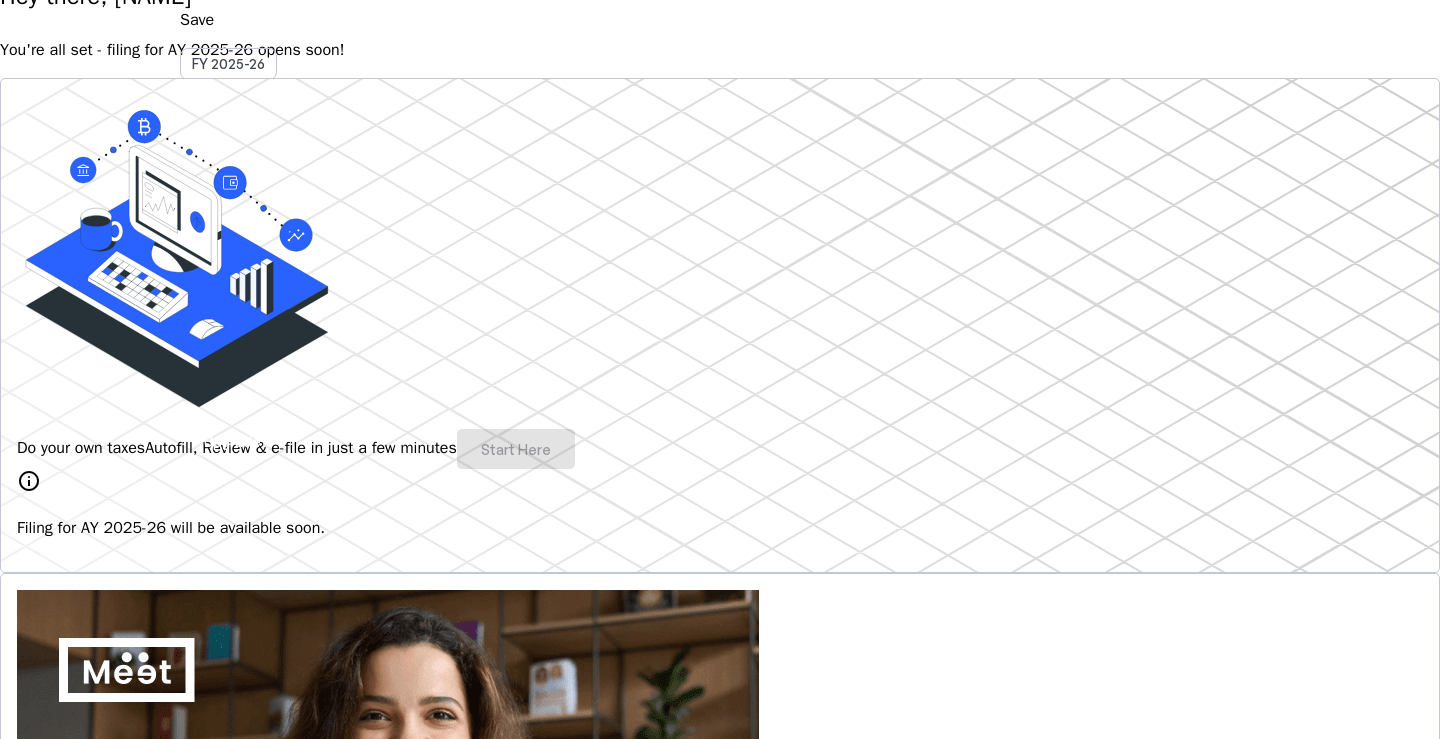 scroll, scrollTop: 0, scrollLeft: 0, axis: both 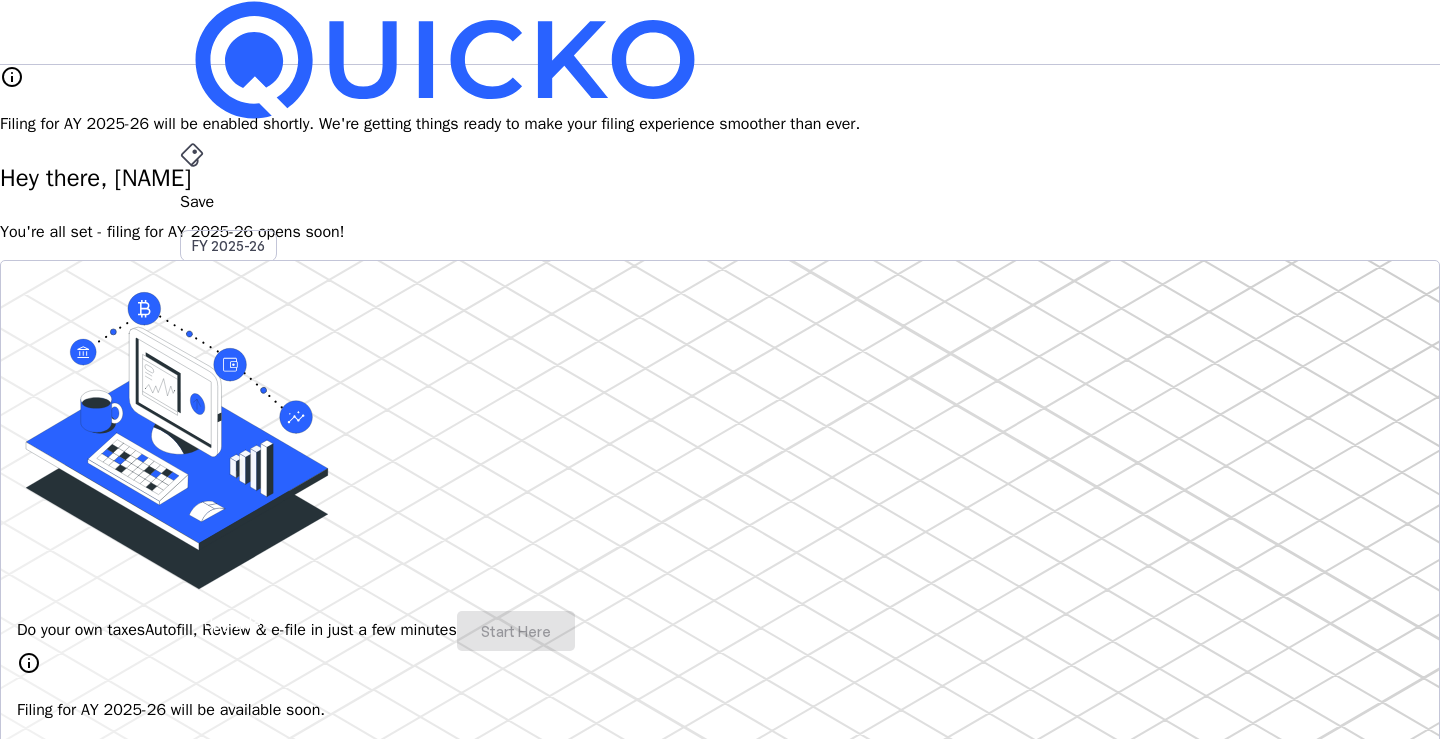 click on "arrow_drop_down" at bounding box center [192, 536] 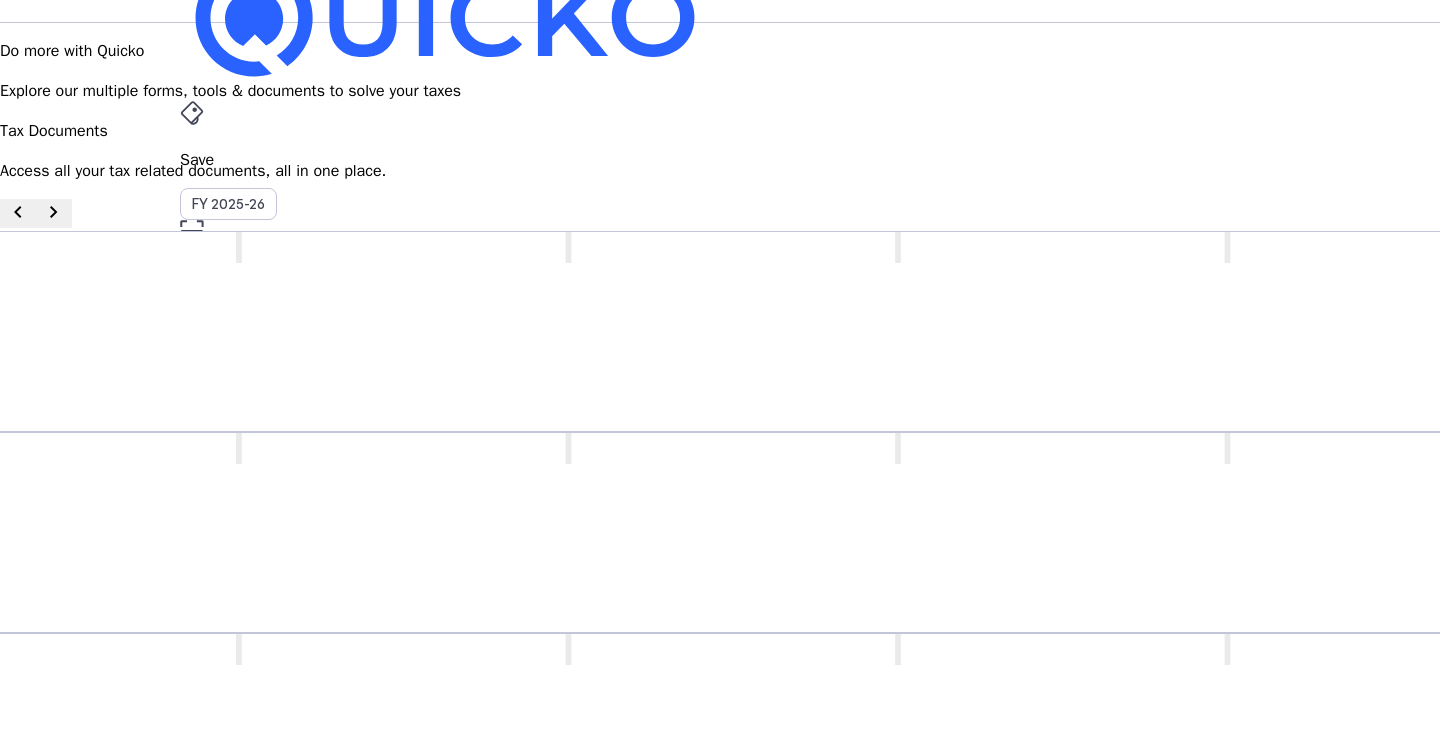 scroll, scrollTop: 0, scrollLeft: 0, axis: both 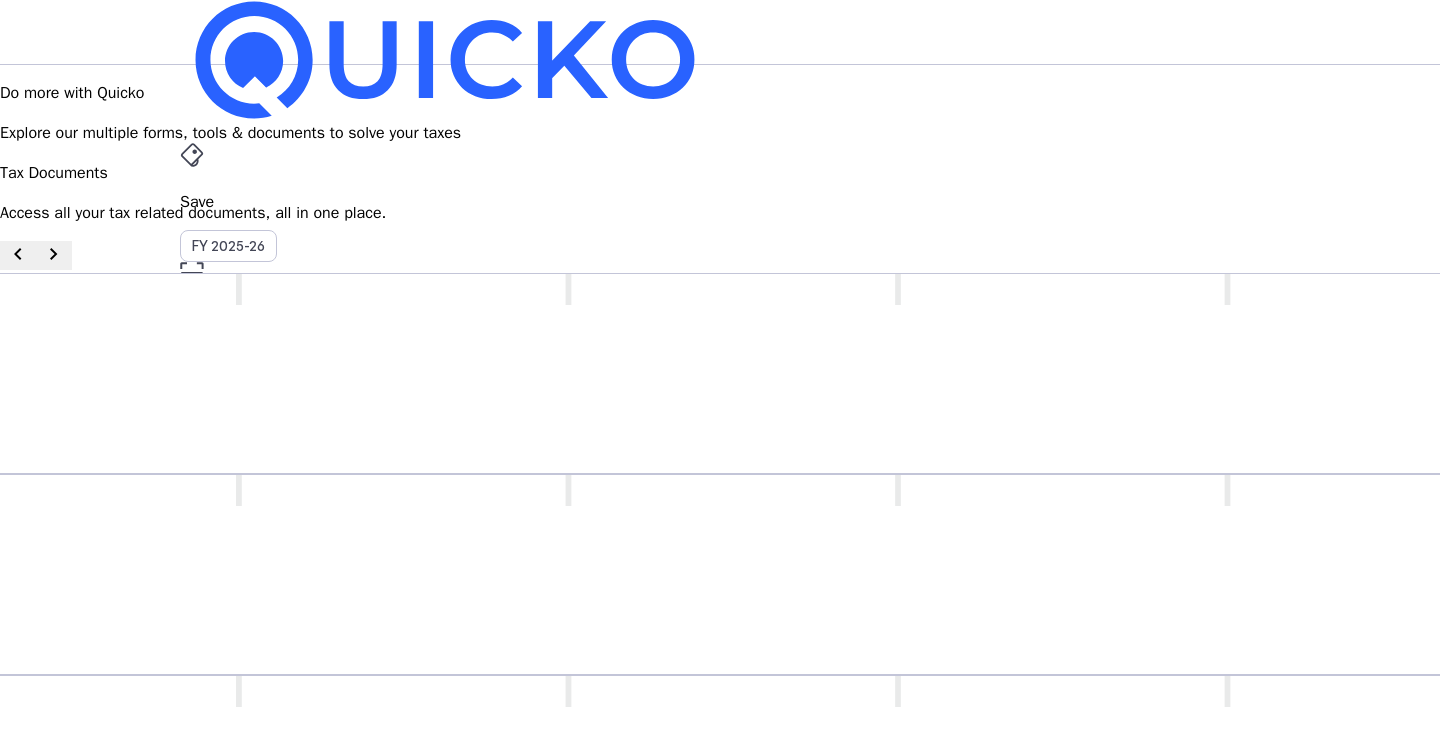 click on "Tax Documents  arrow_drop_down" at bounding box center [720, 519] 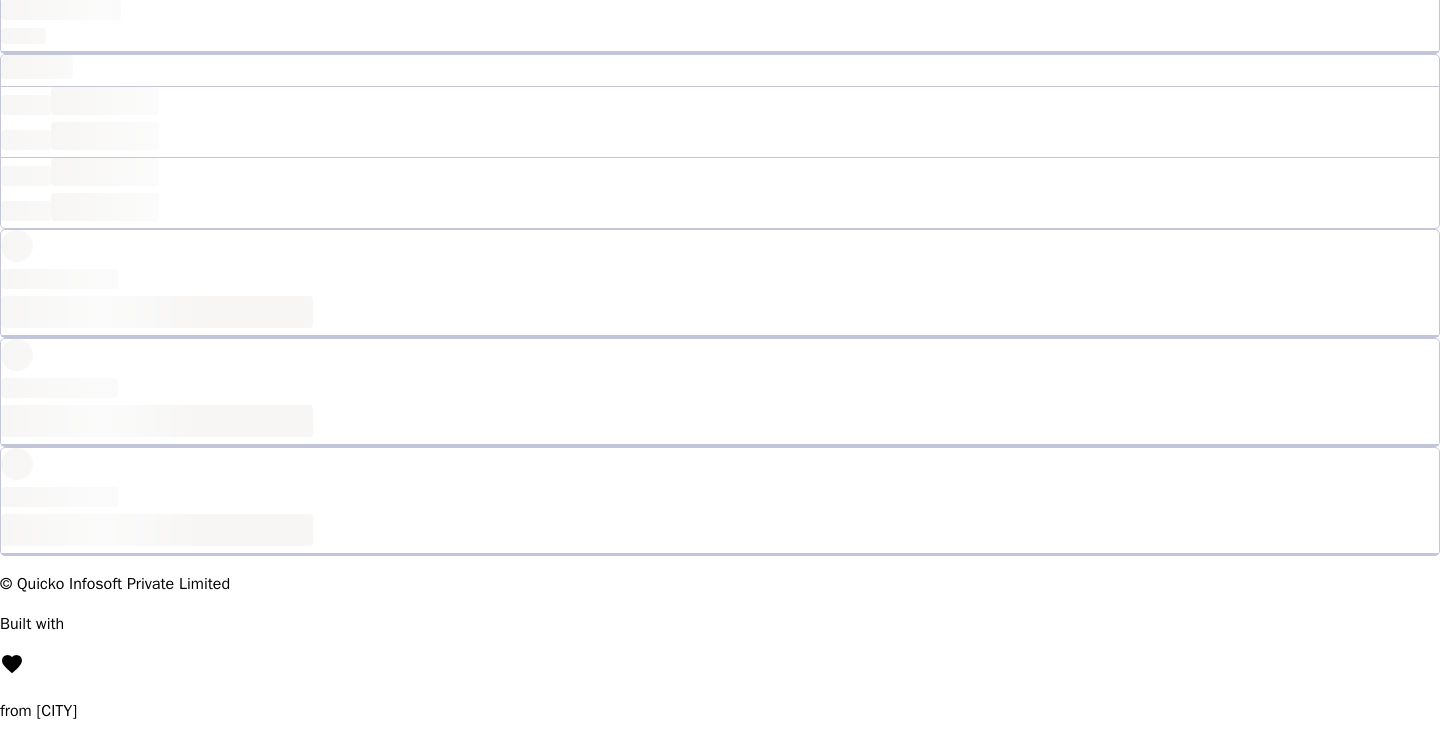 scroll, scrollTop: 47, scrollLeft: 0, axis: vertical 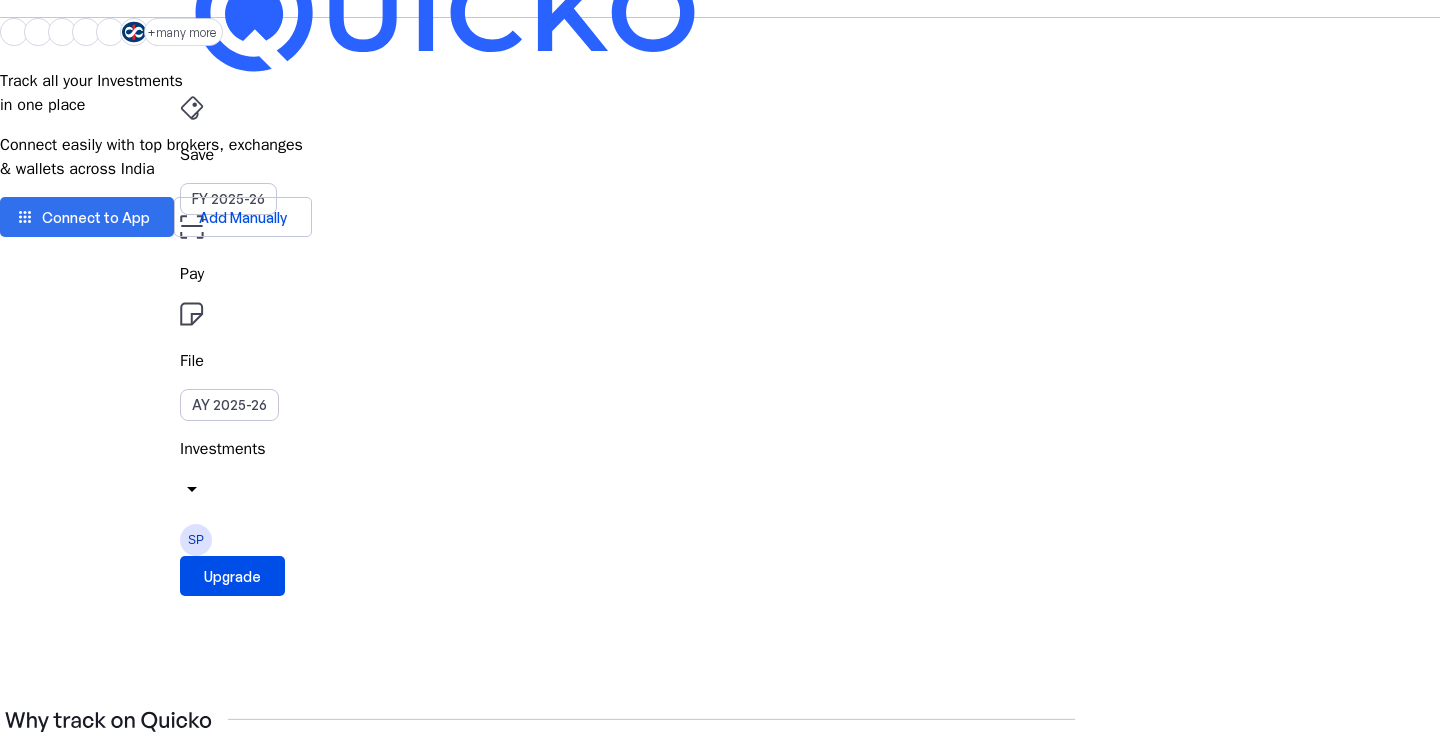 click on "Connect to App" at bounding box center [96, 217] 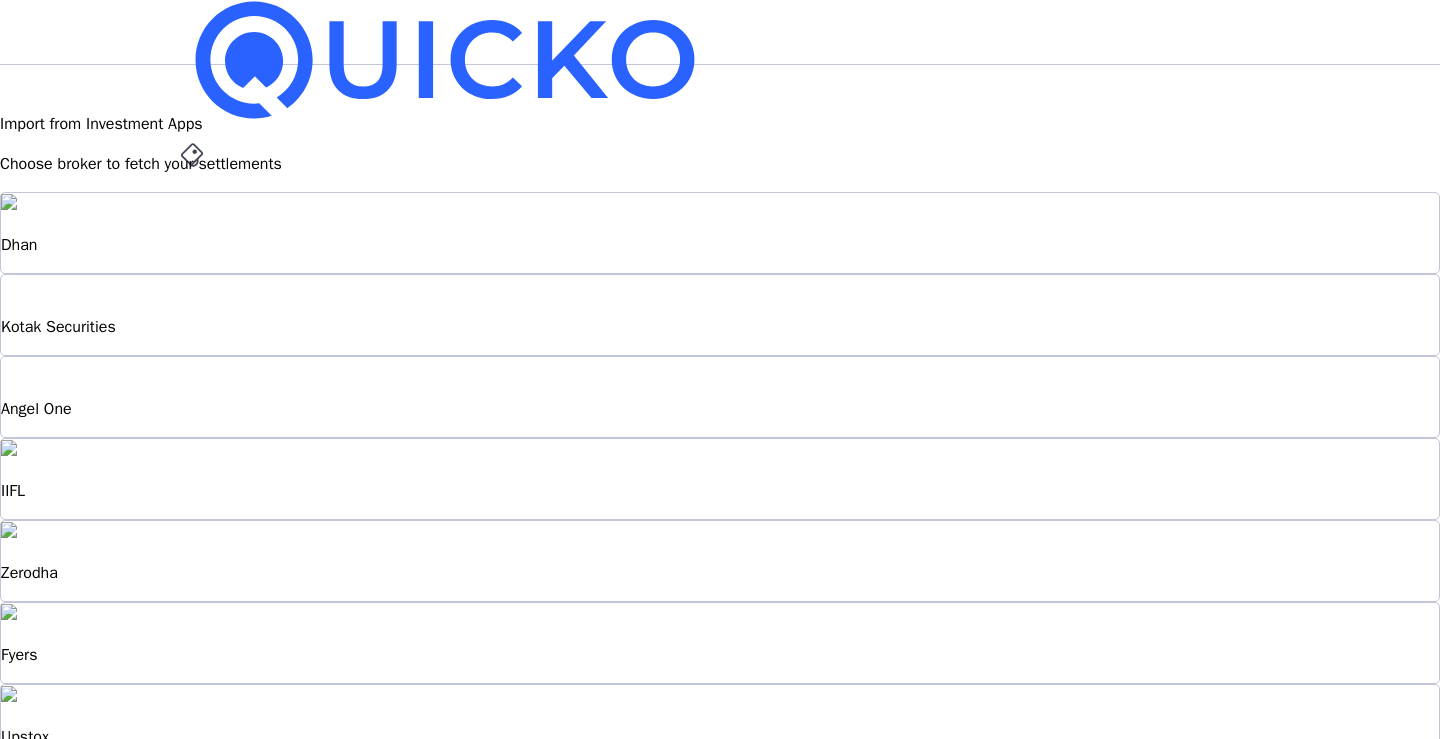 click on "Groww" at bounding box center [720, 245] 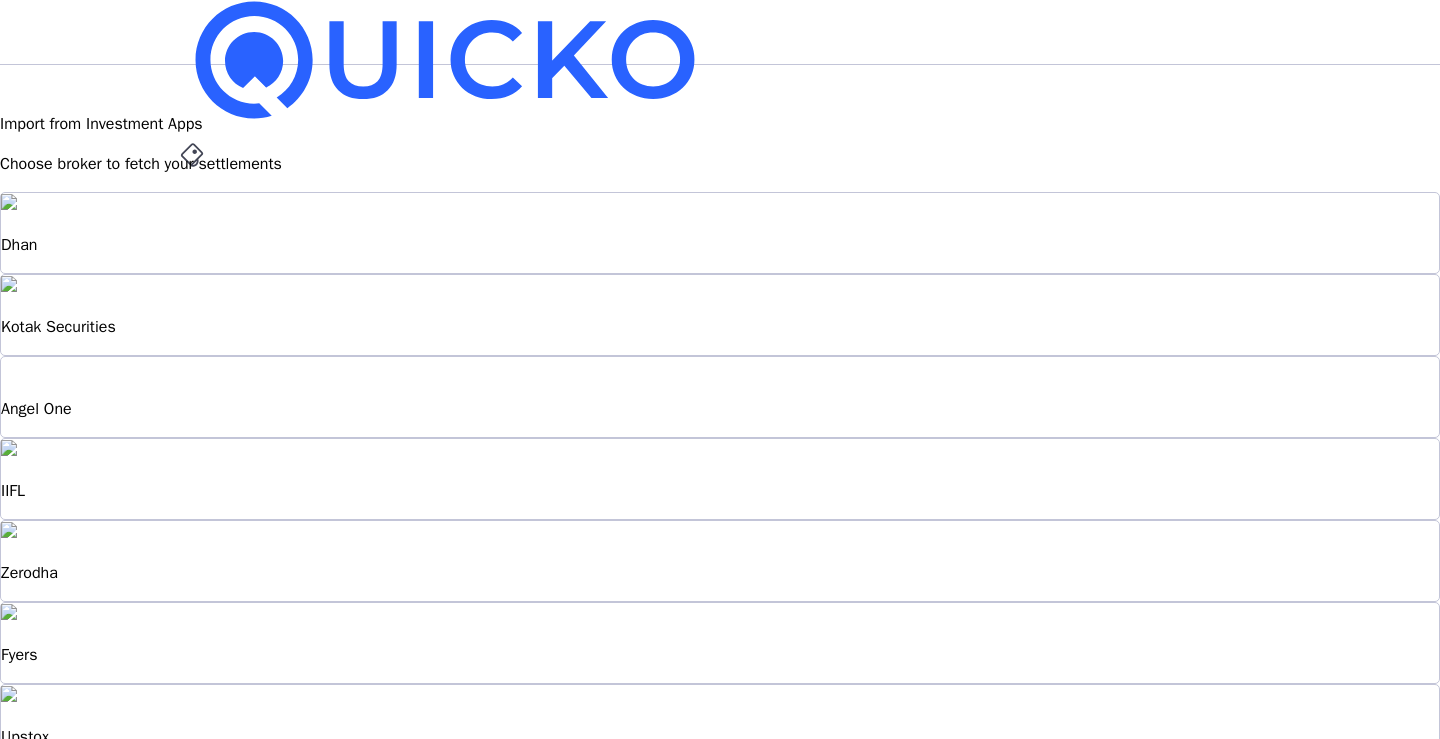 click on "Import from Investment Apps Choose broker to fetch your settlements Dhan Kotak Securities Angel One IIFL Zerodha Fyers Upstox Alice Blue Groww 5paisa apps Don't see your Investment App? Join thousands of taxpayers and tweet to your broker, urging them to partner with  Quicko. Let's make it happen! Broker Lemonn Post! edit Add Account Manually chevron_right" at bounding box center (720, 747) 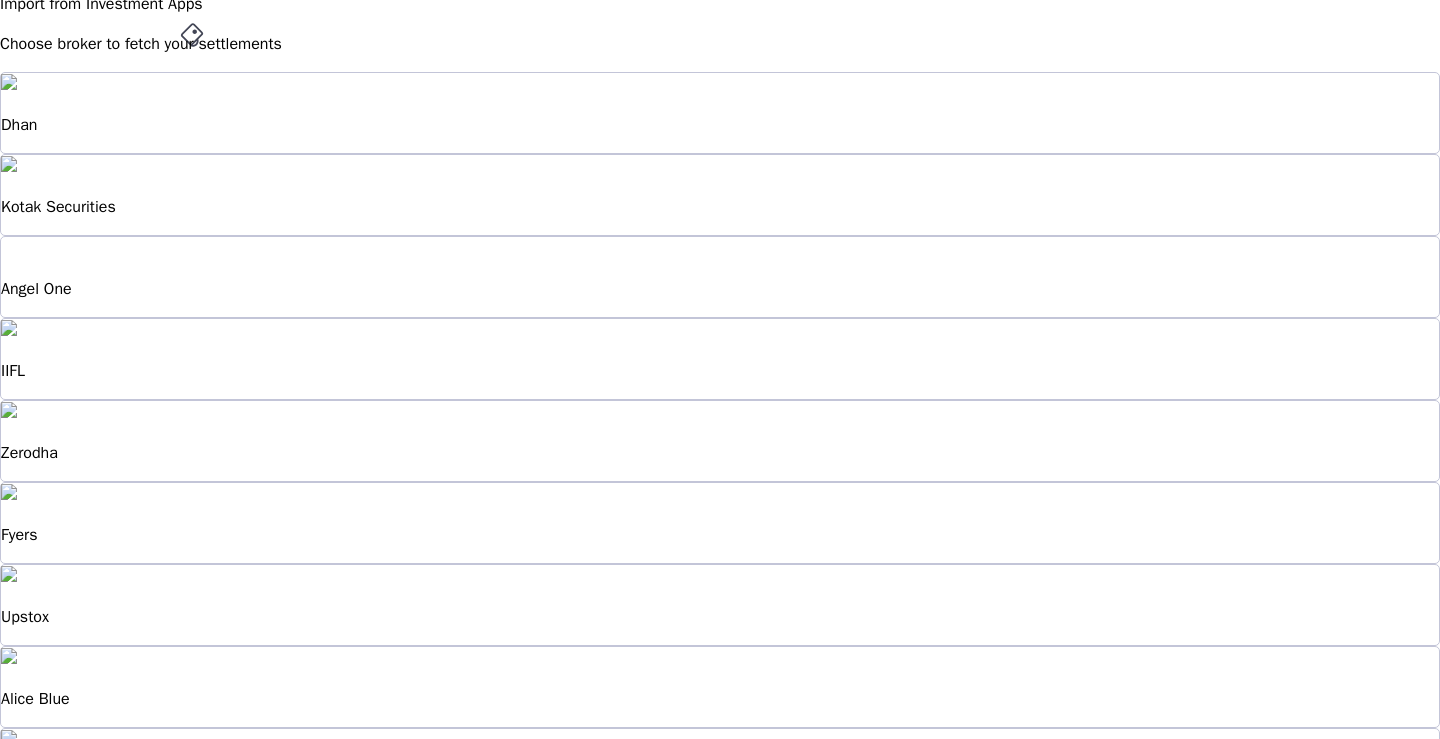 scroll, scrollTop: 0, scrollLeft: 0, axis: both 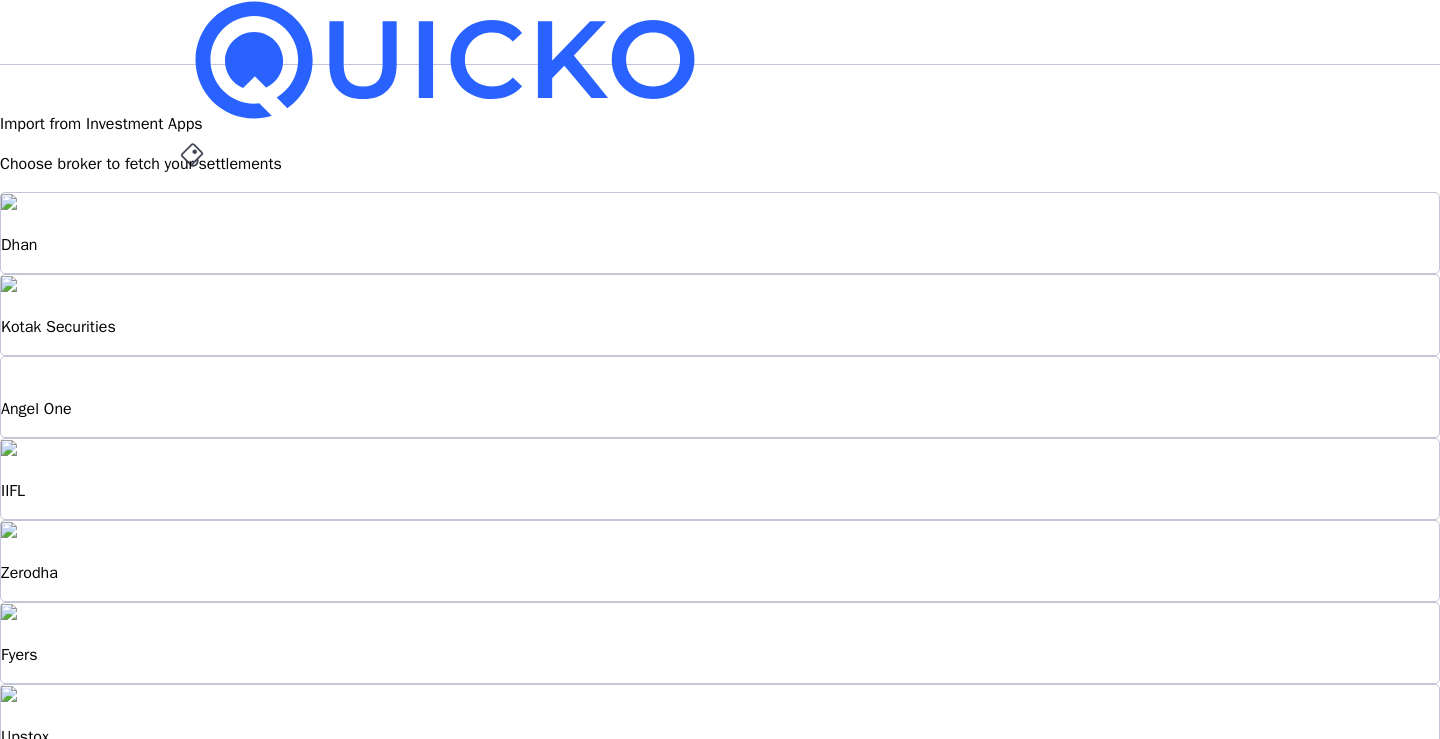 click on "SP" at bounding box center (196, 587) 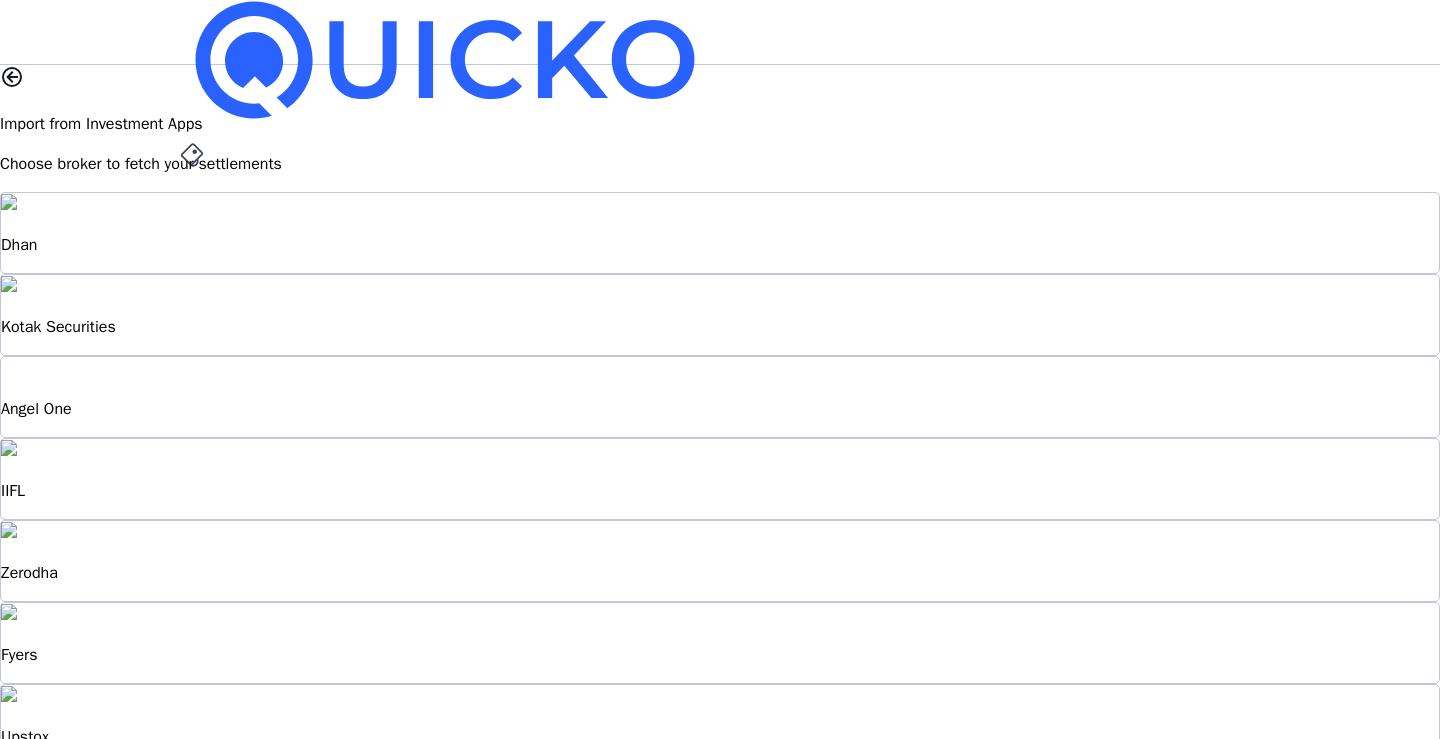 click on "chevron_right" at bounding box center [24, 1729] 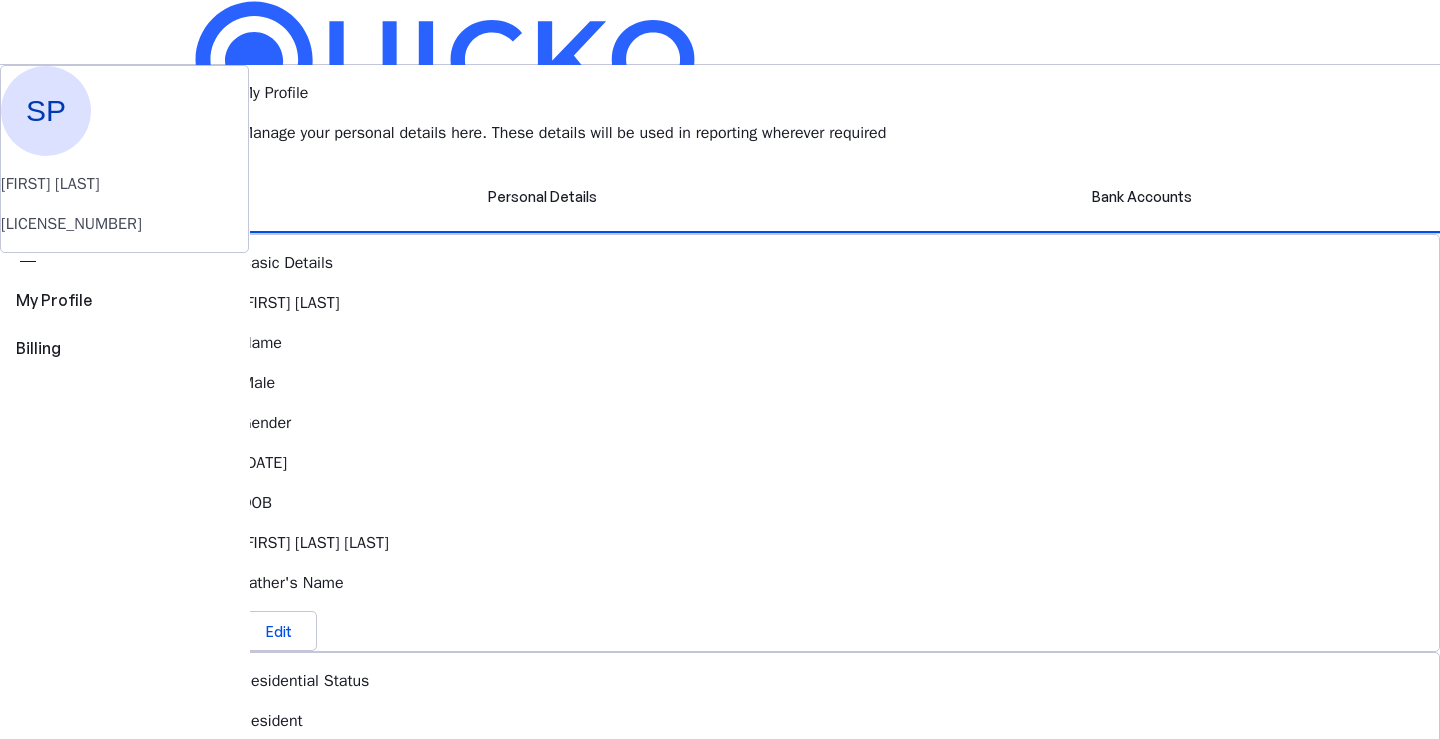 click on "SP" at bounding box center [196, 587] 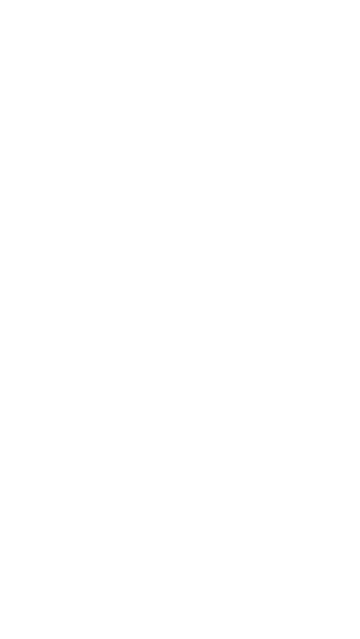 scroll, scrollTop: 0, scrollLeft: 0, axis: both 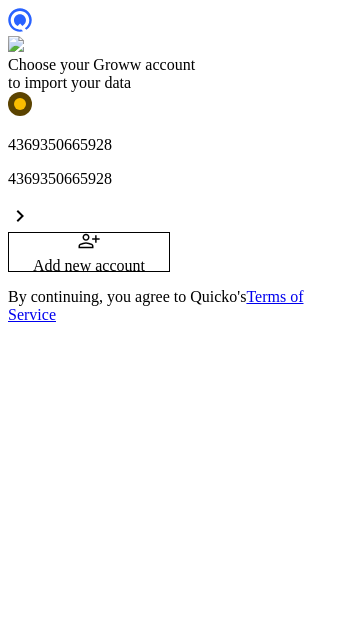 click on "4369350665928" at bounding box center [180, 179] 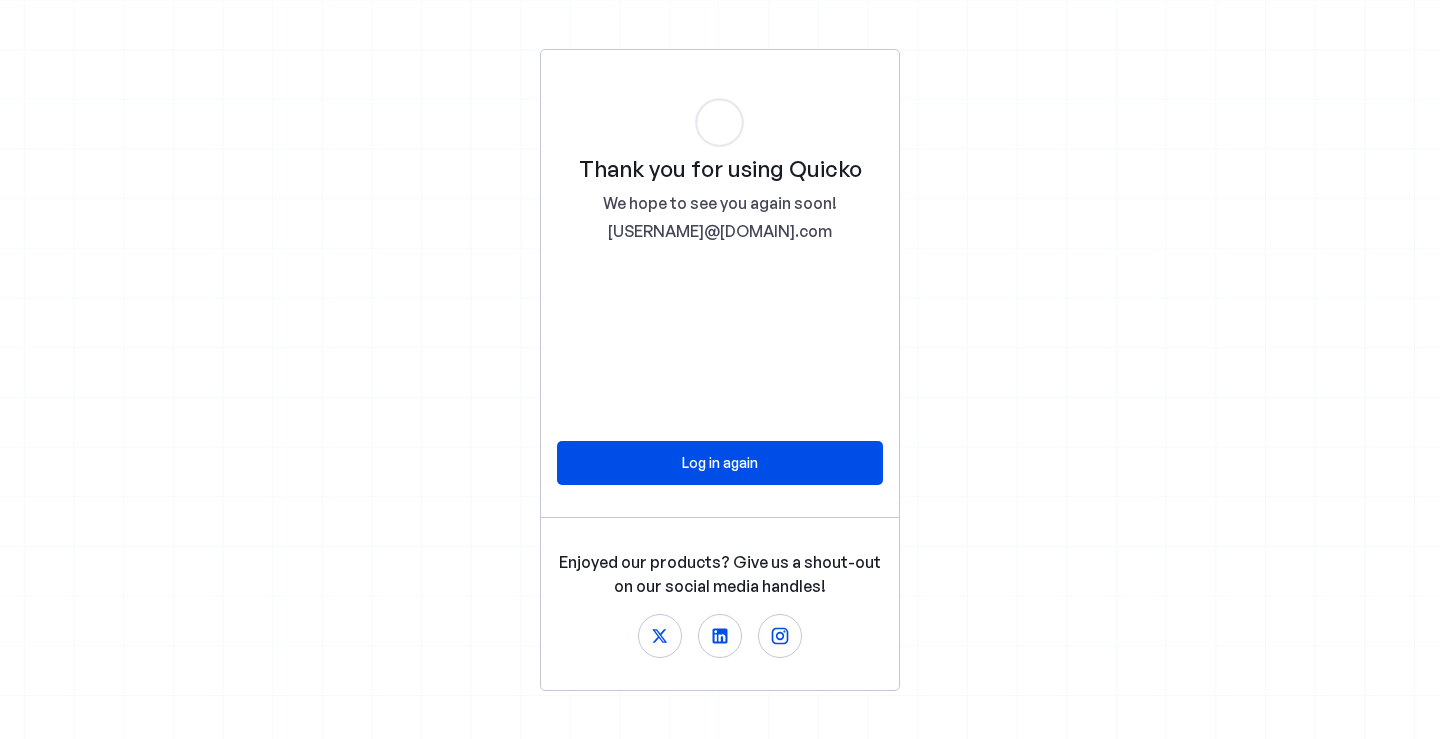 scroll, scrollTop: 0, scrollLeft: 0, axis: both 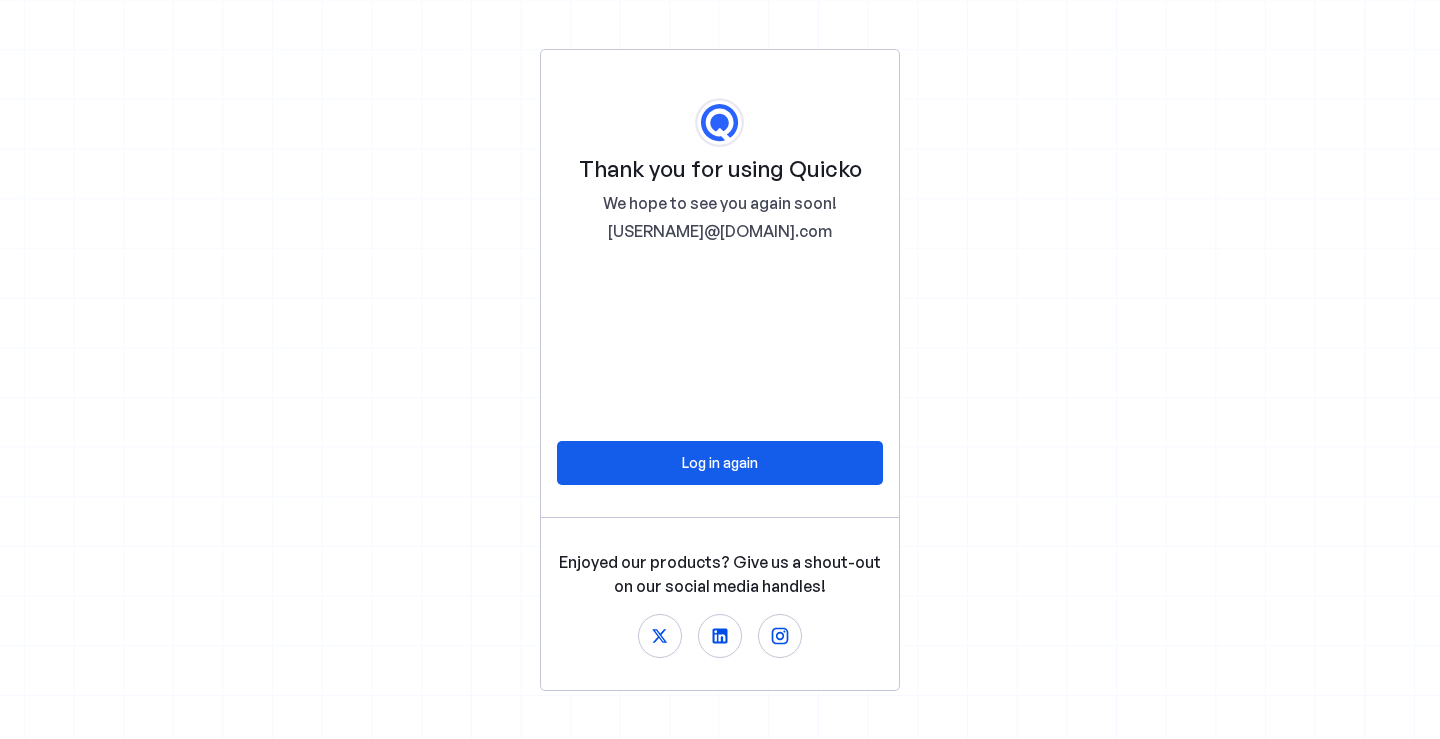 click on "Log in again" at bounding box center [720, 462] 